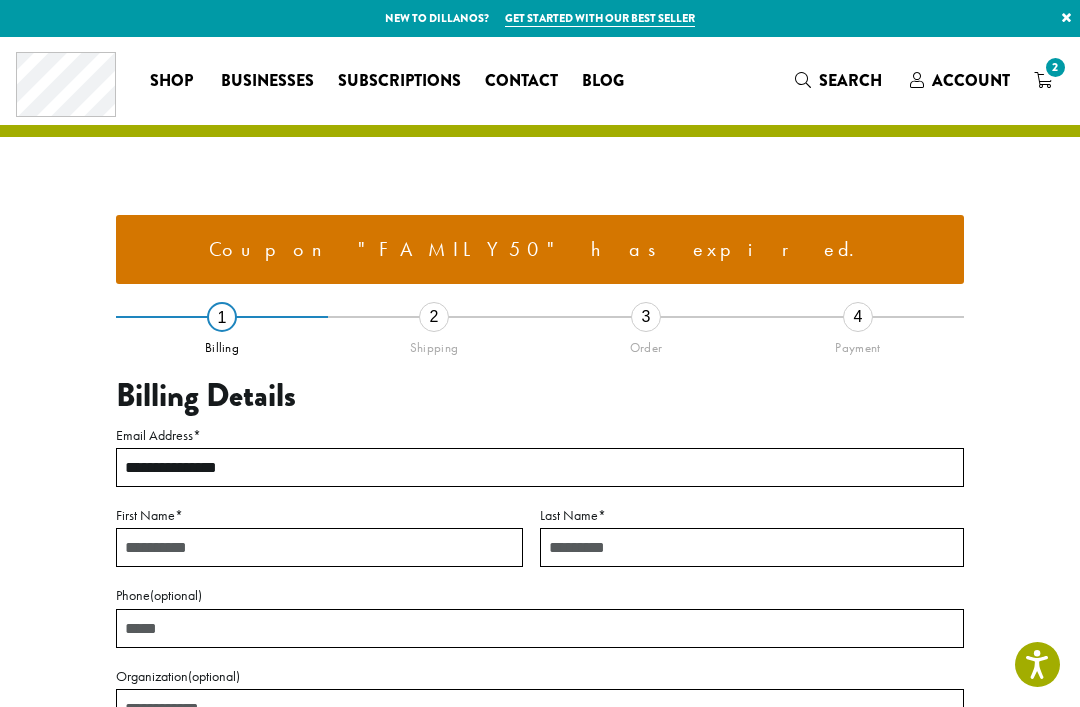scroll, scrollTop: 27, scrollLeft: 0, axis: vertical 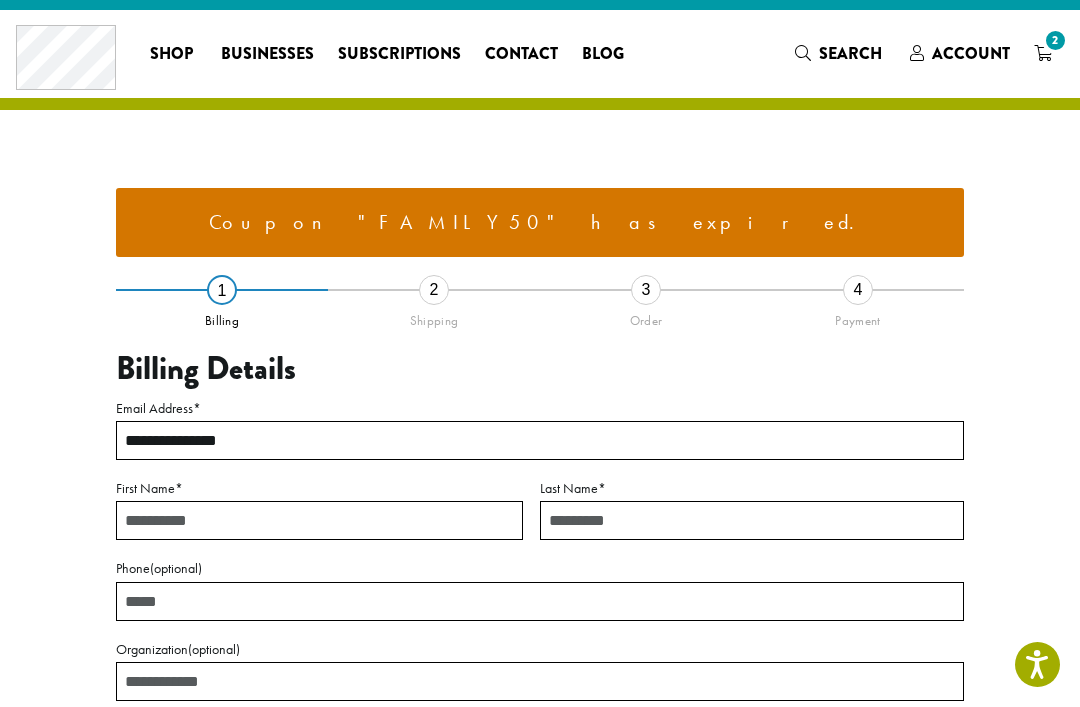 click on "Account" at bounding box center (971, 53) 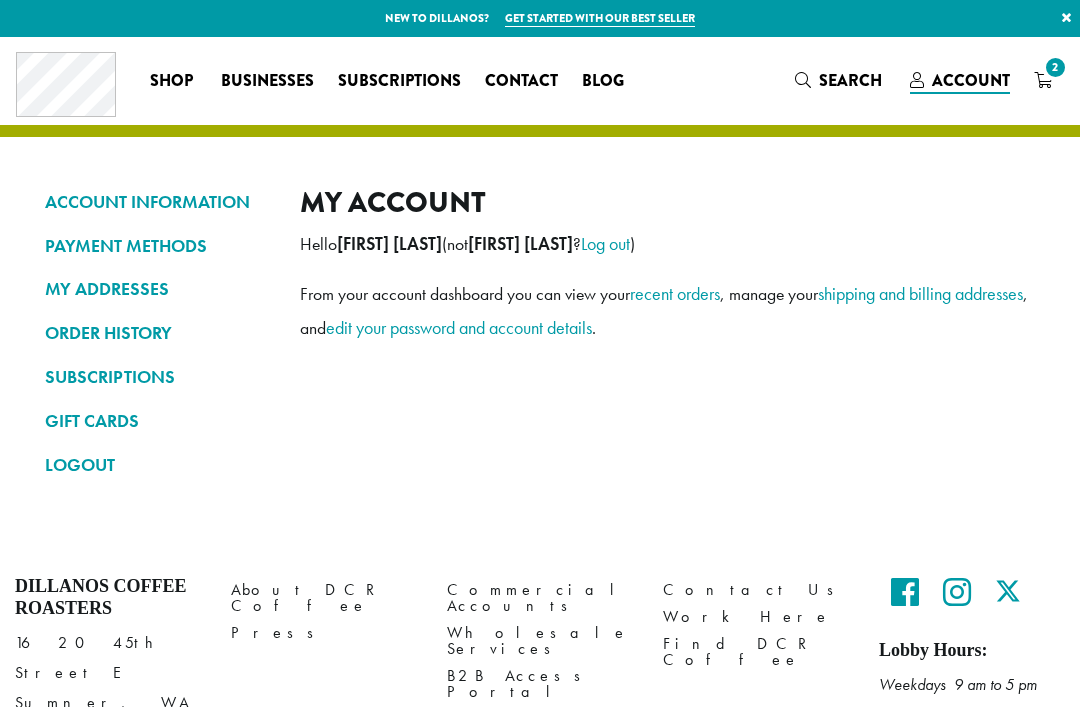scroll, scrollTop: 0, scrollLeft: 0, axis: both 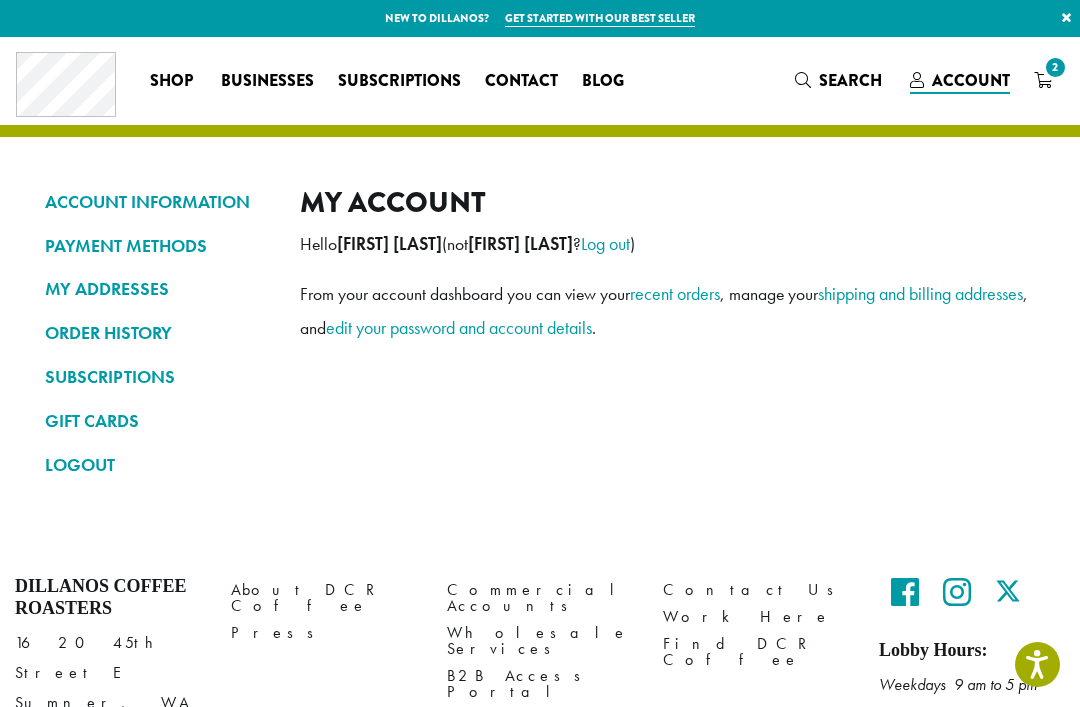 click on "ORDER HISTORY" at bounding box center (157, 333) 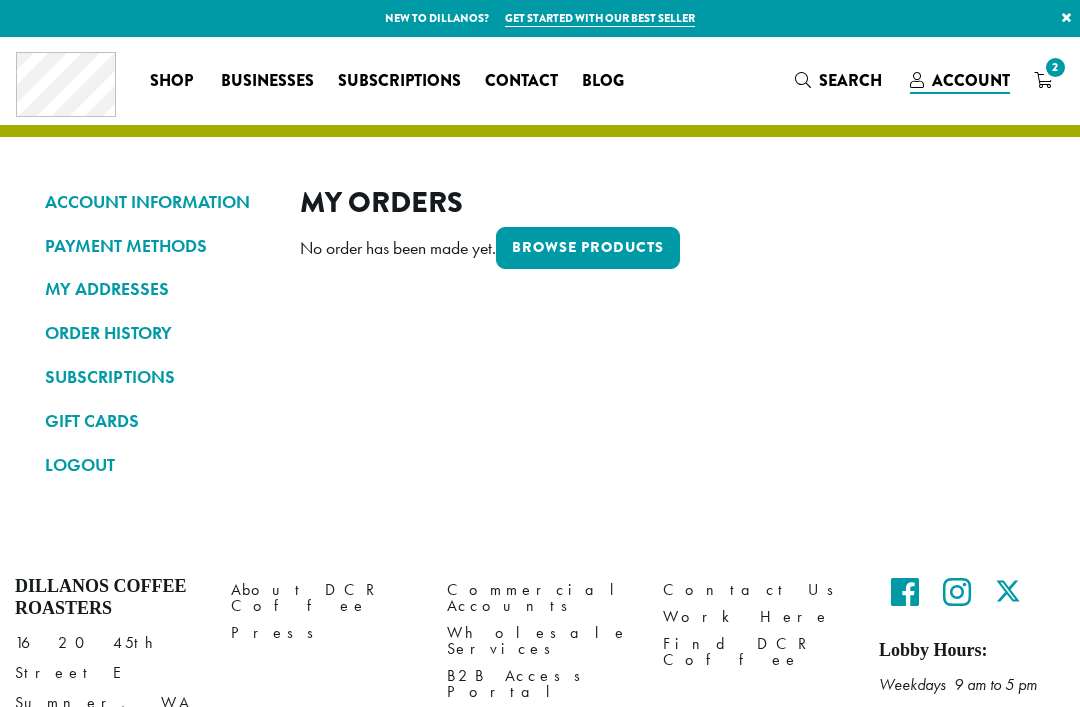 scroll, scrollTop: 0, scrollLeft: 0, axis: both 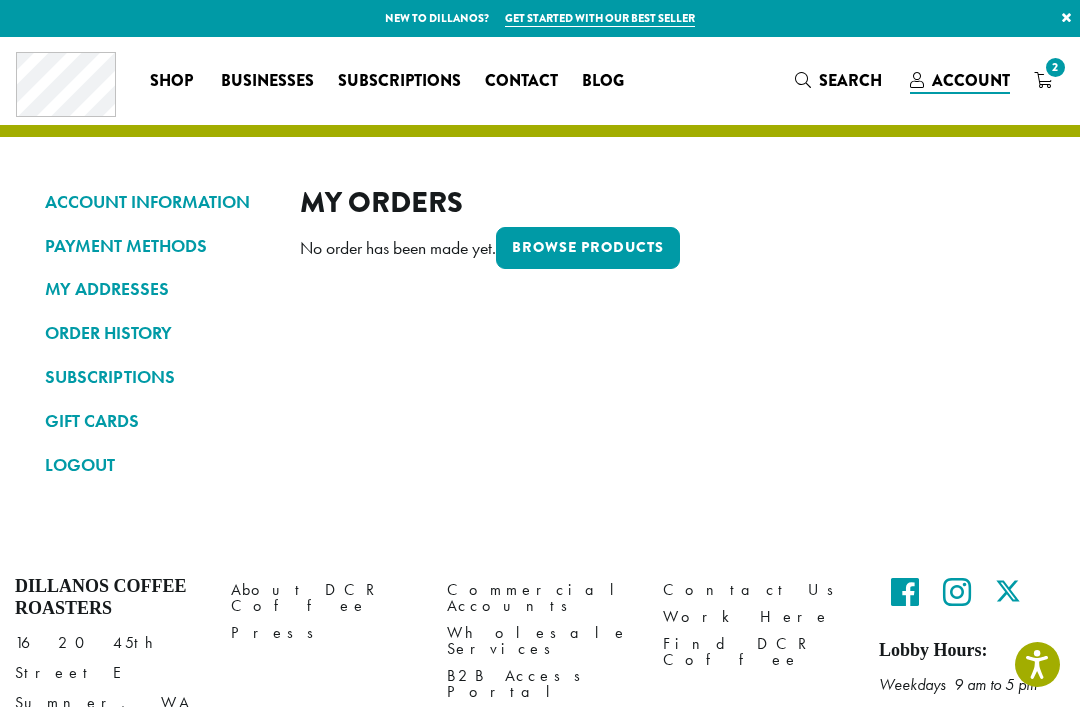 click on "Account" at bounding box center (960, 81) 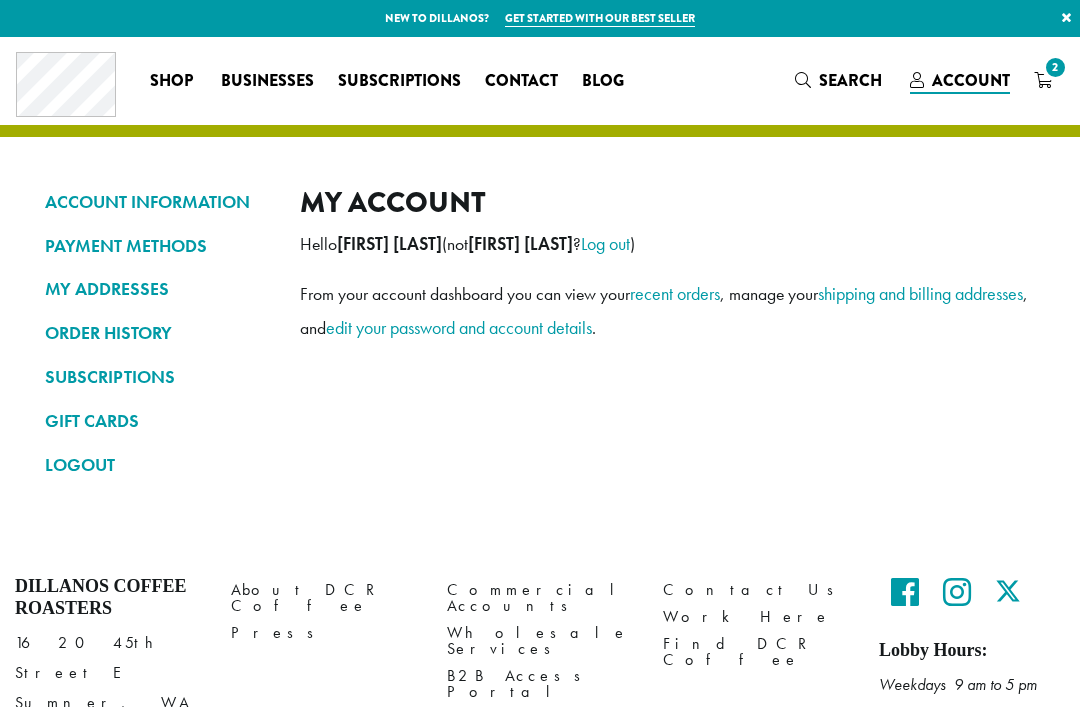 scroll, scrollTop: 0, scrollLeft: 0, axis: both 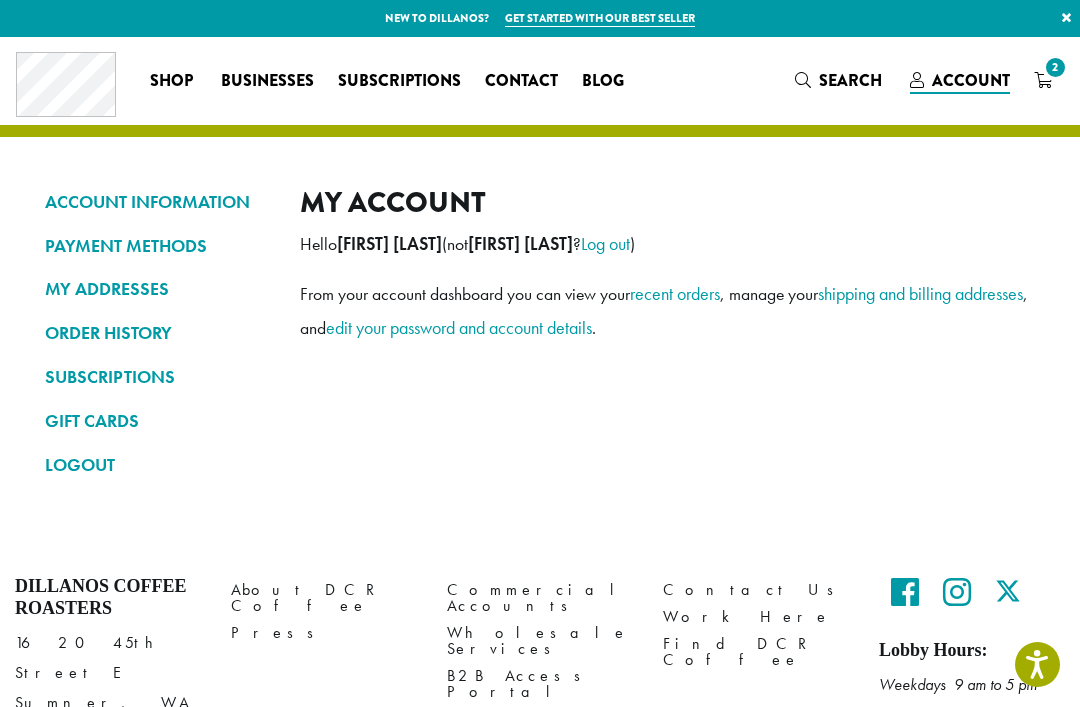 click on "LOGOUT" at bounding box center (157, 465) 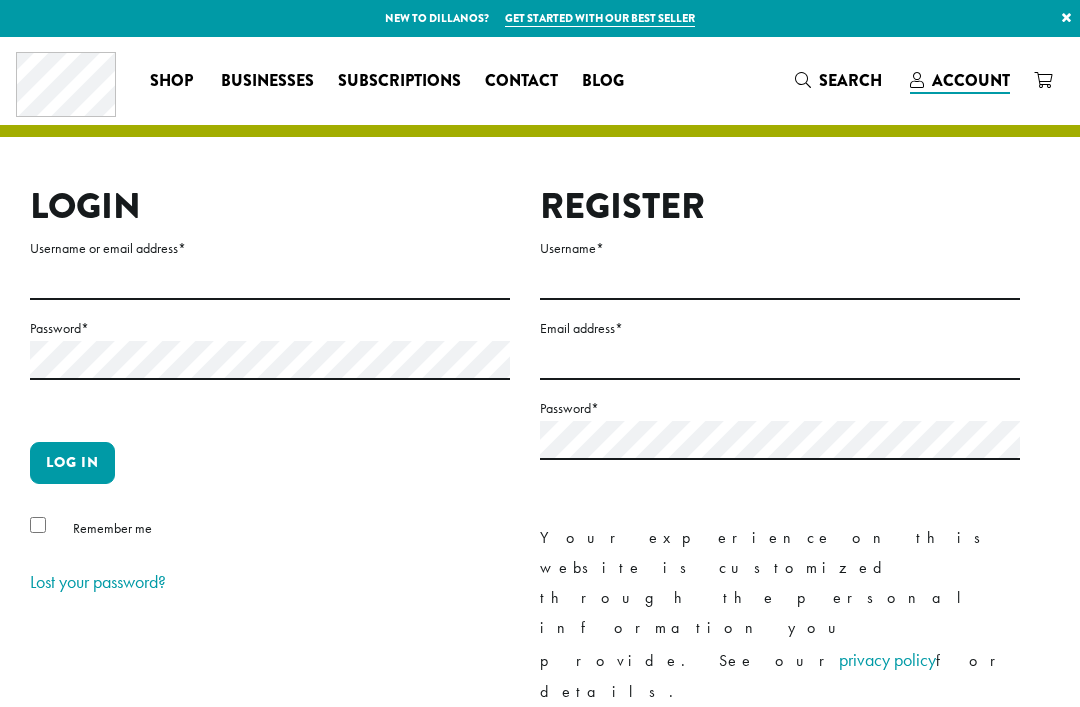 scroll, scrollTop: 0, scrollLeft: 0, axis: both 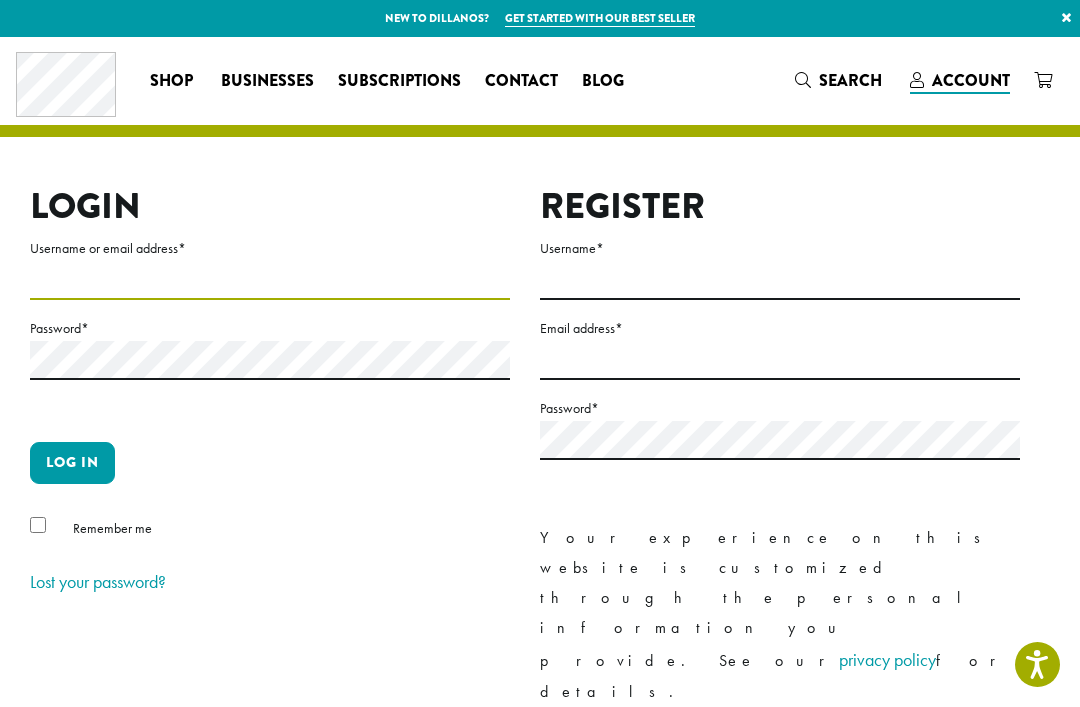 click on "Username or email address  *" at bounding box center (270, 280) 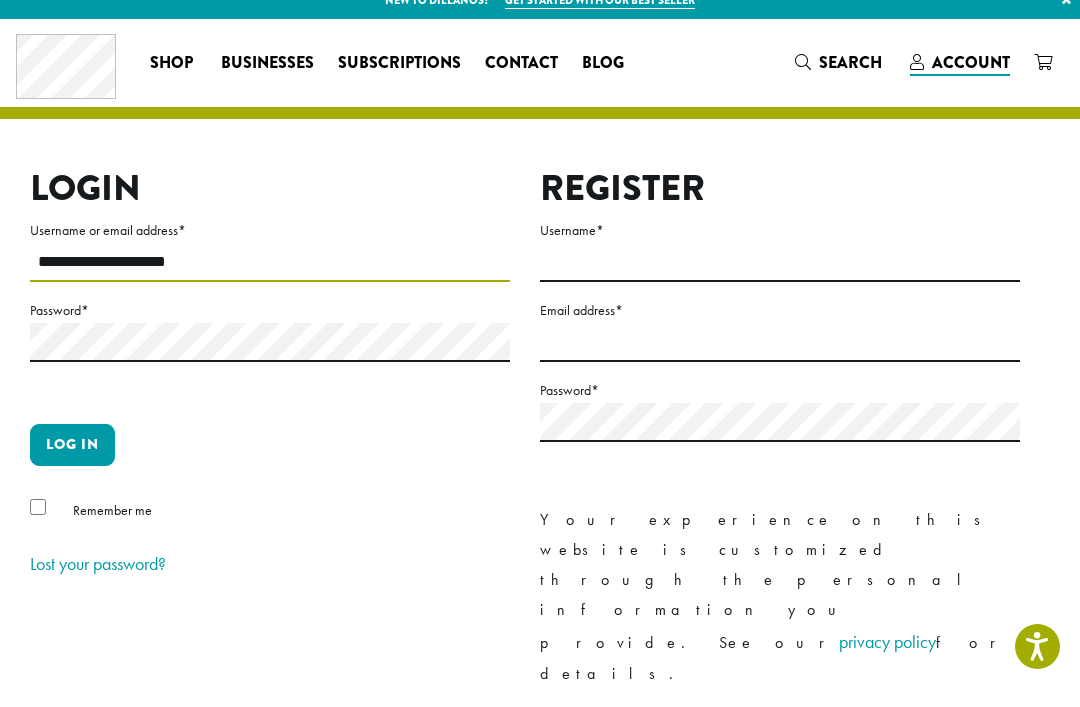 type on "**********" 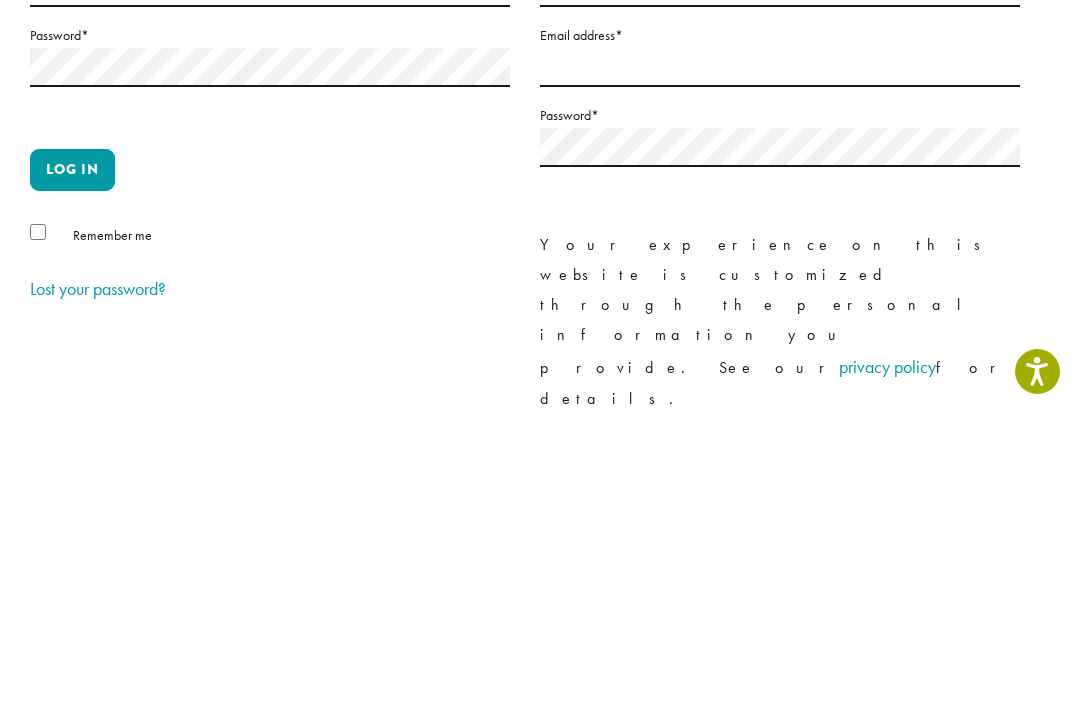 click on "Lost your password?" at bounding box center (98, 581) 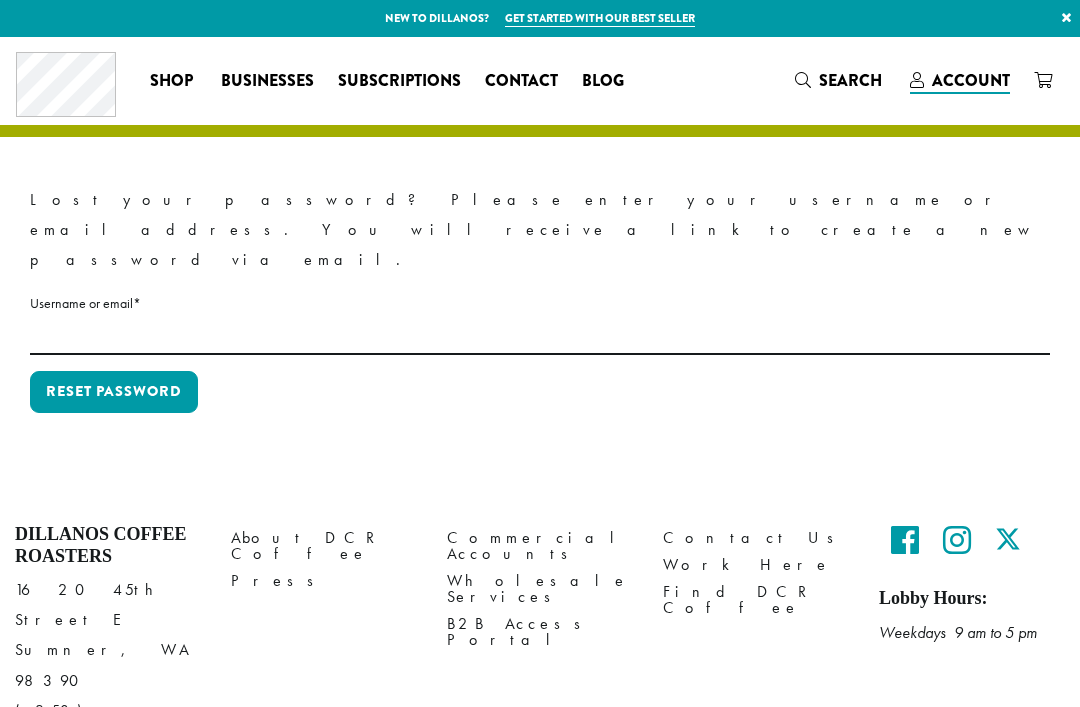 scroll, scrollTop: 0, scrollLeft: 0, axis: both 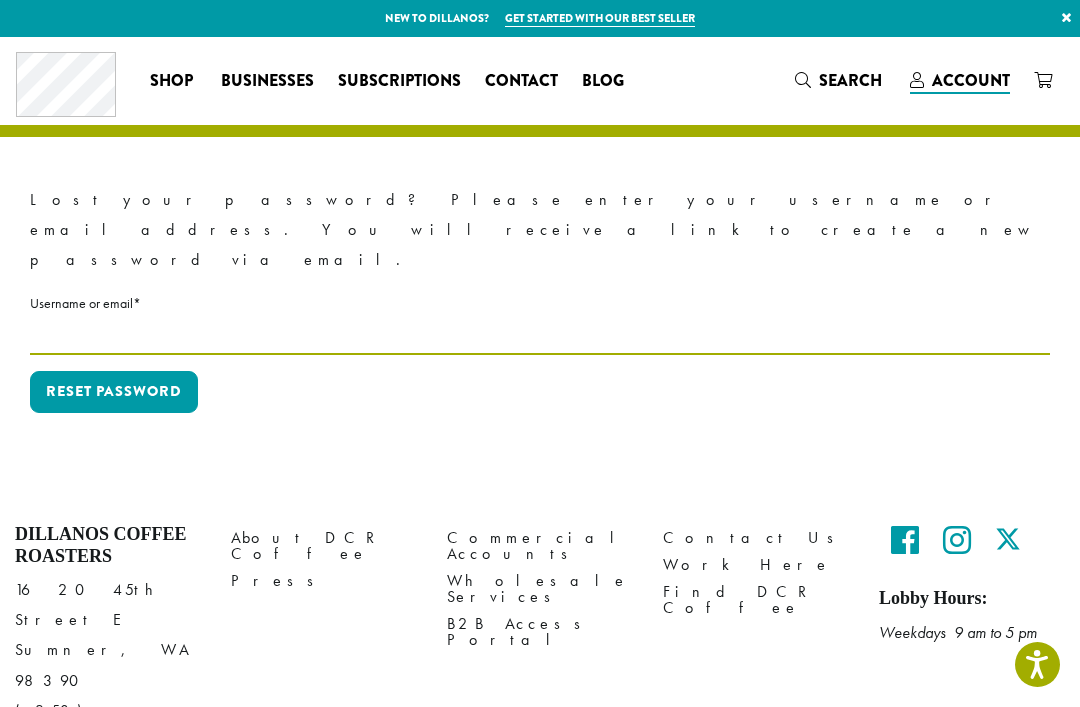 click on "Username or email  * Required" at bounding box center [540, 335] 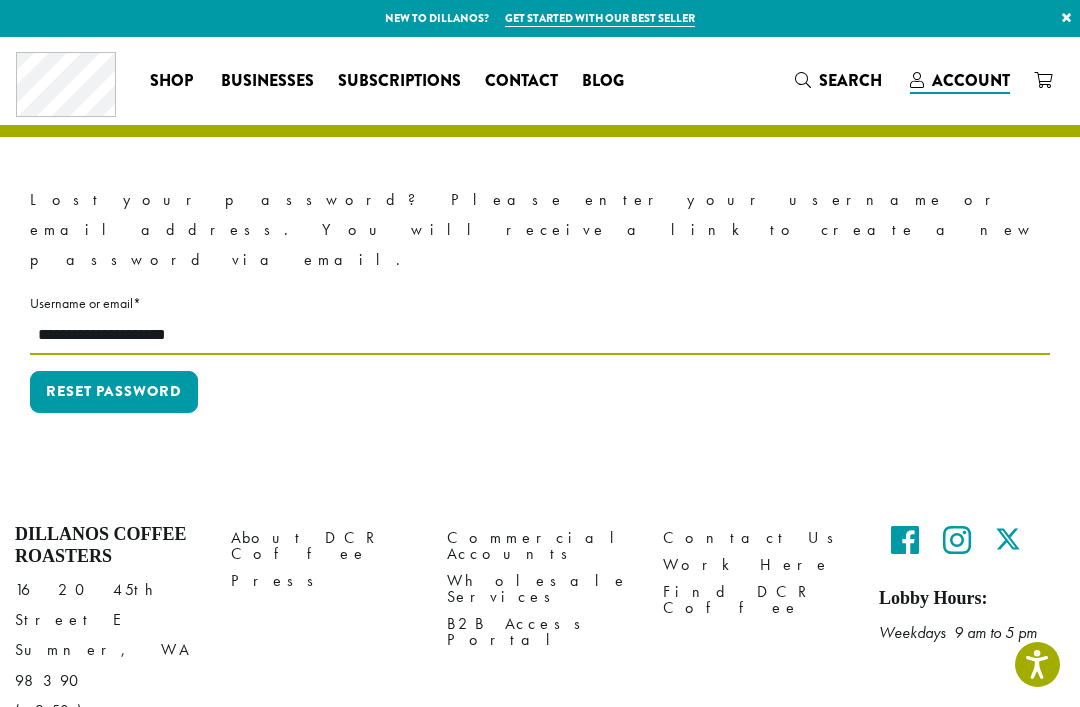 type on "**********" 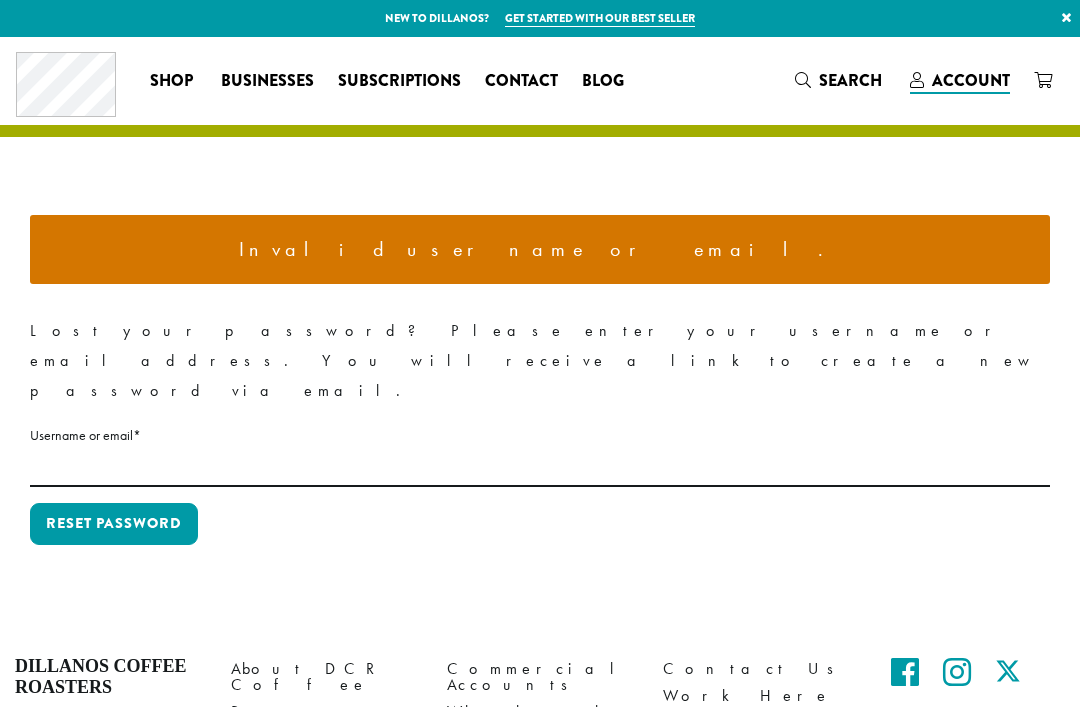 scroll, scrollTop: 0, scrollLeft: 0, axis: both 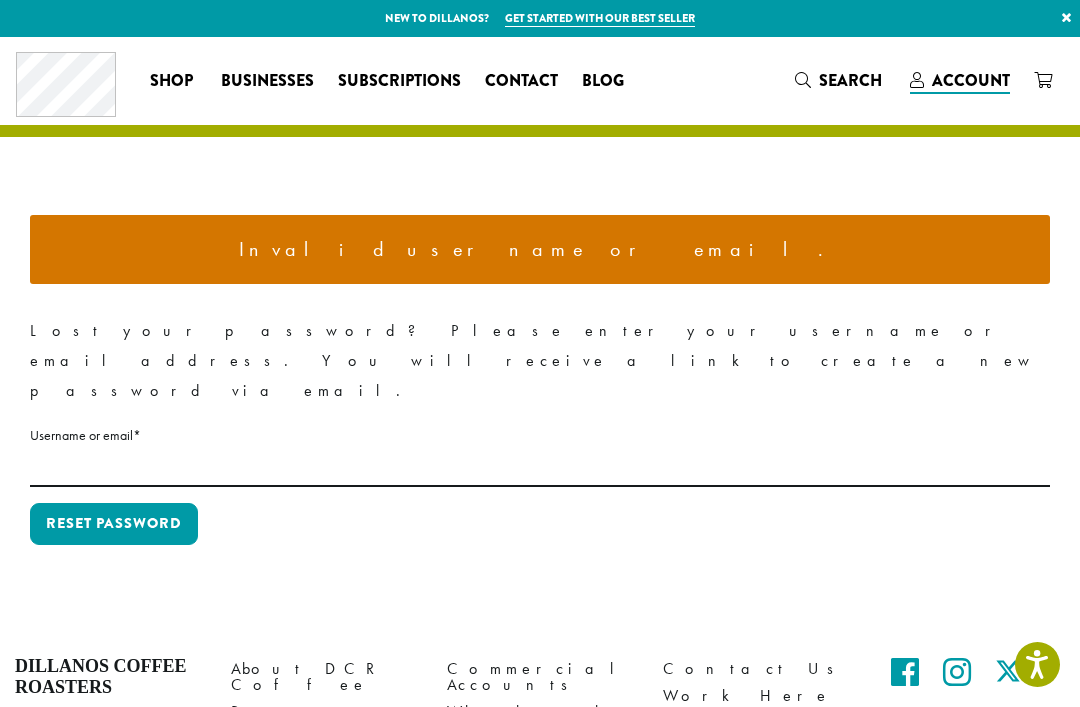 click on "Account" at bounding box center (971, 80) 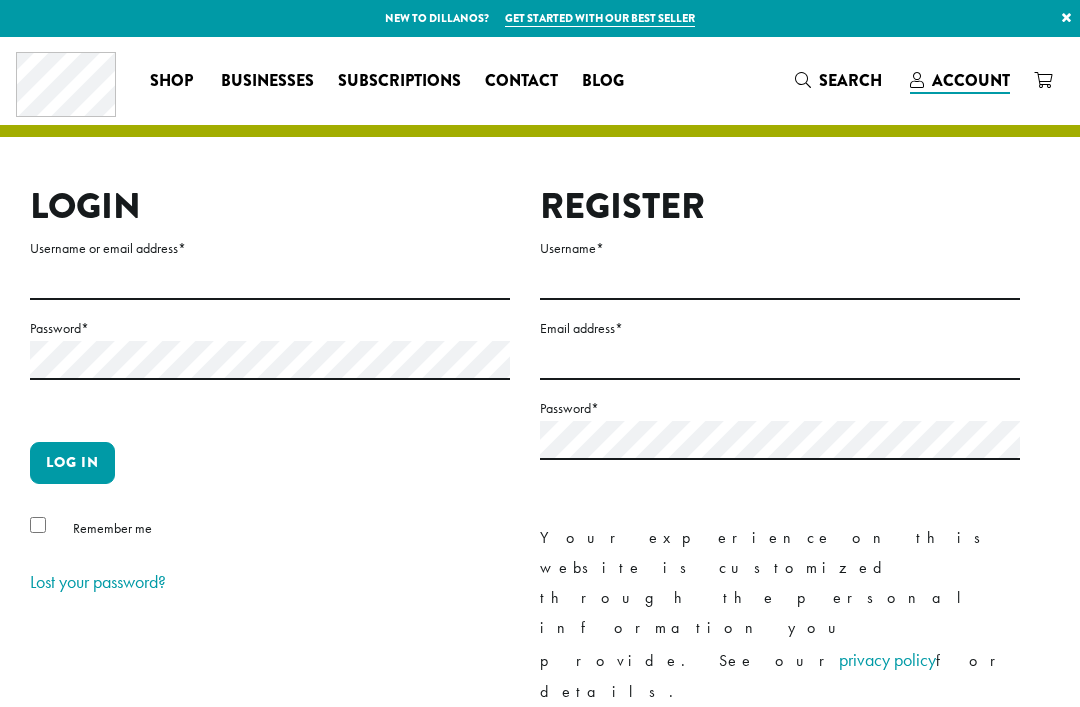 scroll, scrollTop: 0, scrollLeft: 0, axis: both 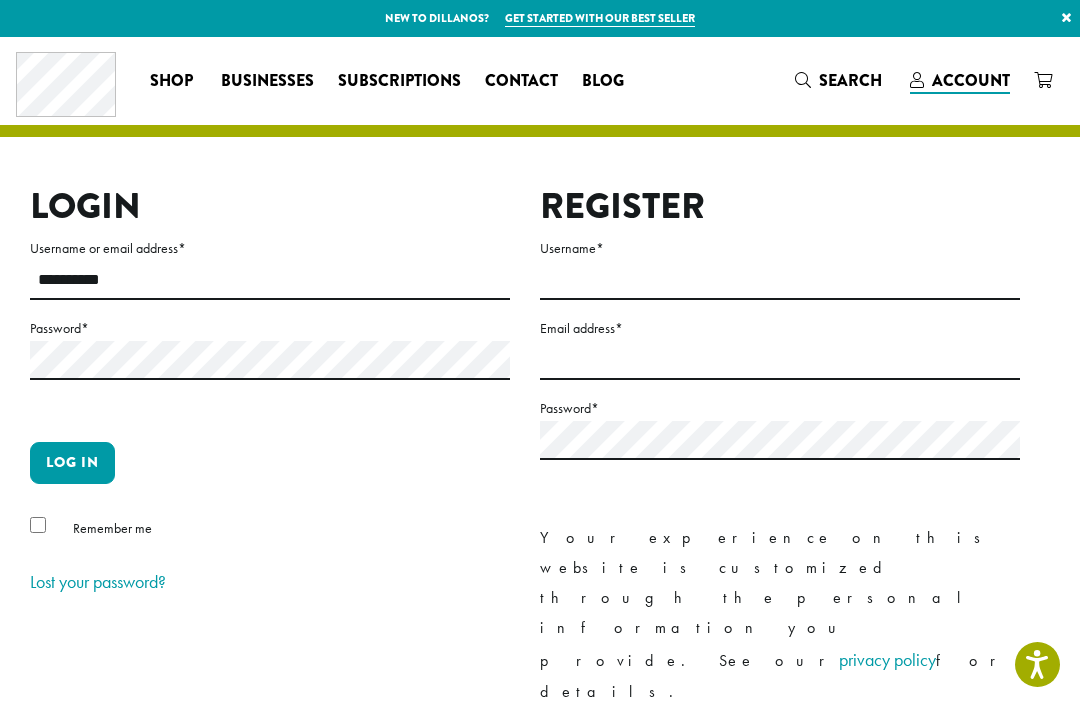 click on "Log in" at bounding box center (72, 463) 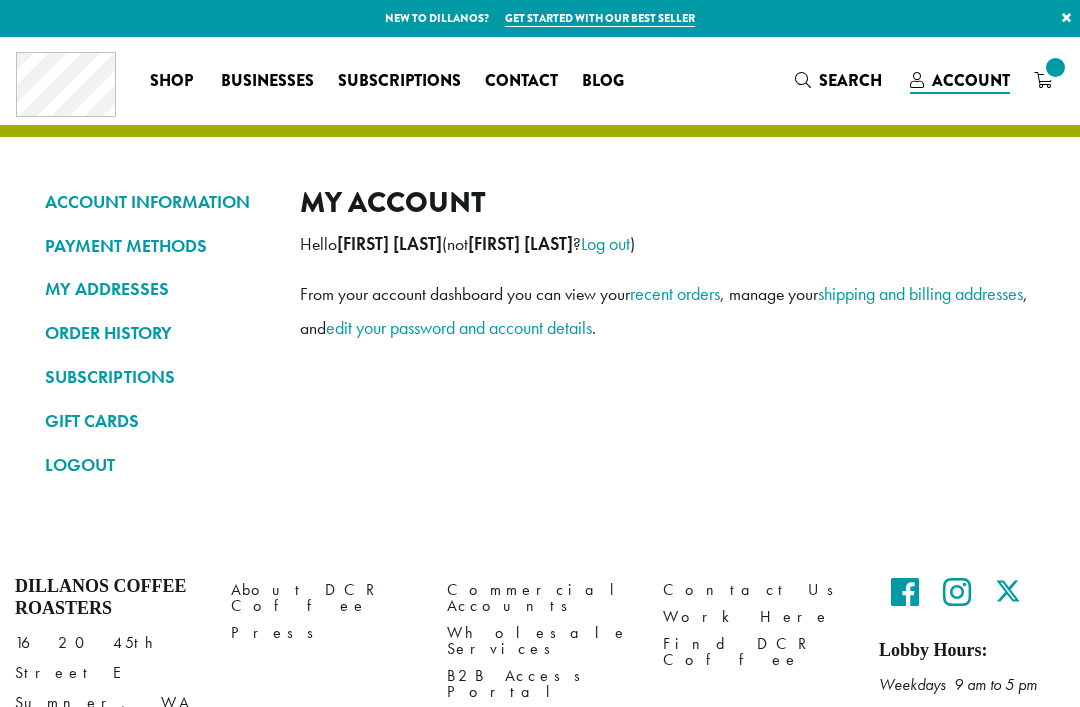 scroll, scrollTop: 0, scrollLeft: 0, axis: both 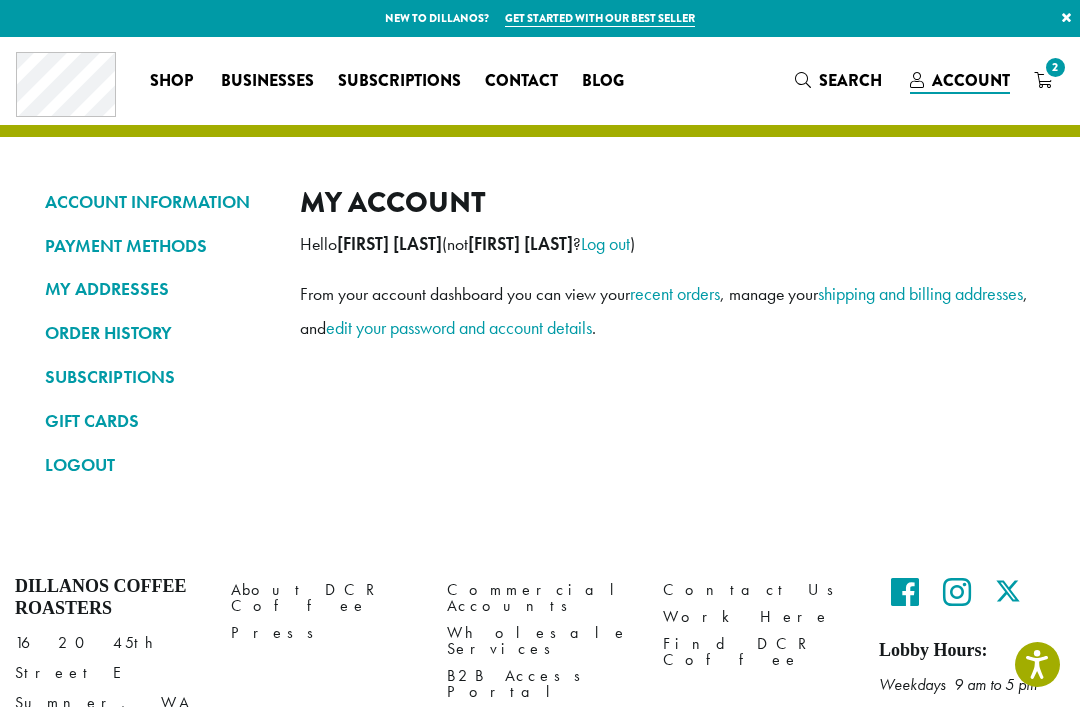 click on "2" at bounding box center [1055, 67] 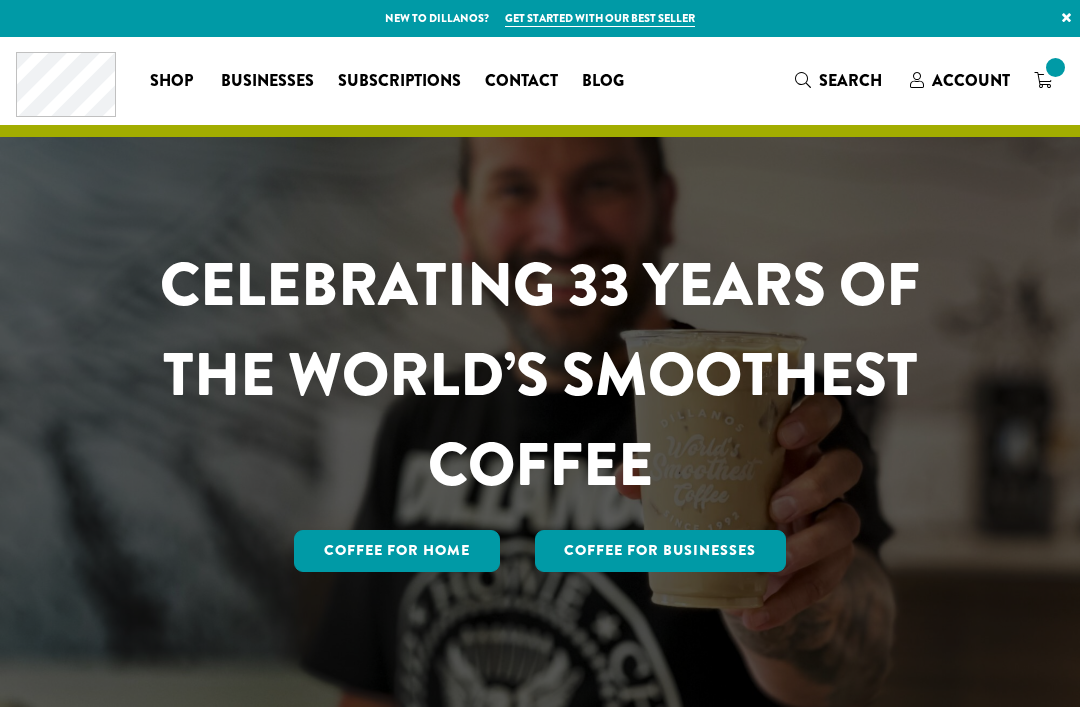 scroll, scrollTop: 0, scrollLeft: 0, axis: both 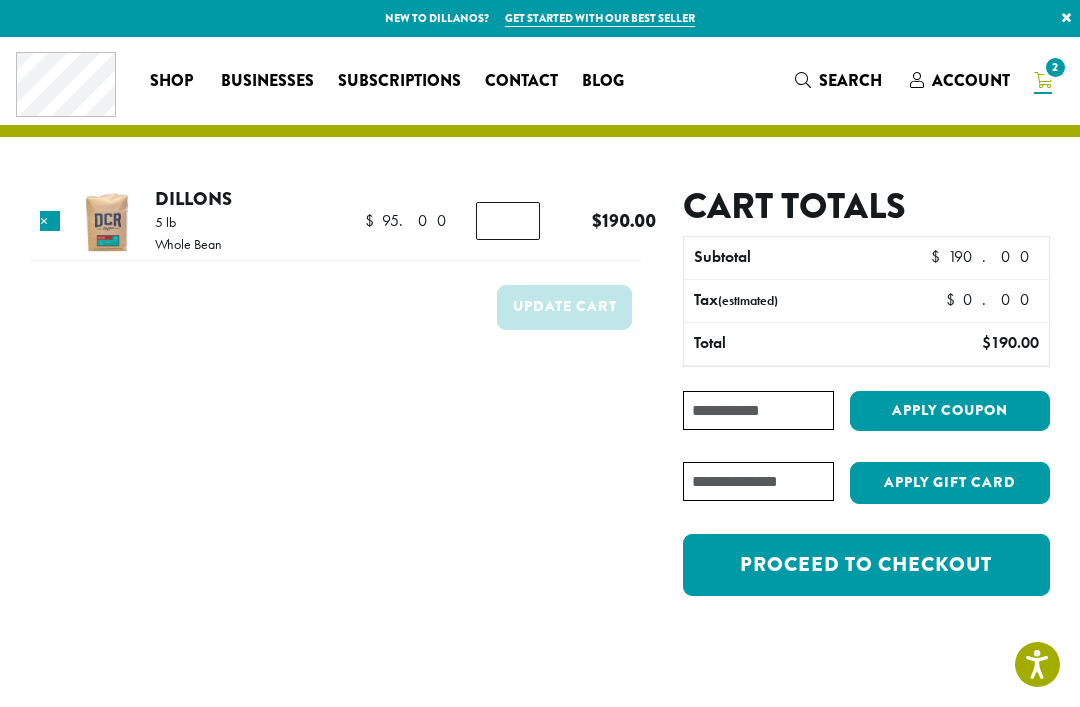 click on "Coupon:" at bounding box center [758, 410] 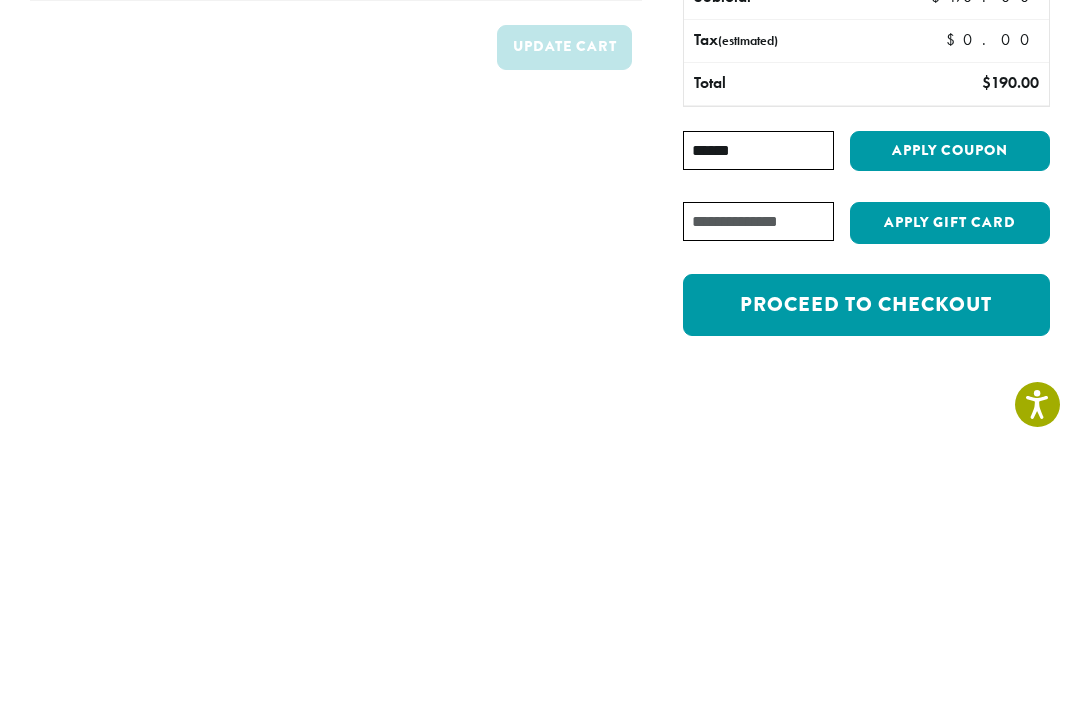 type on "******" 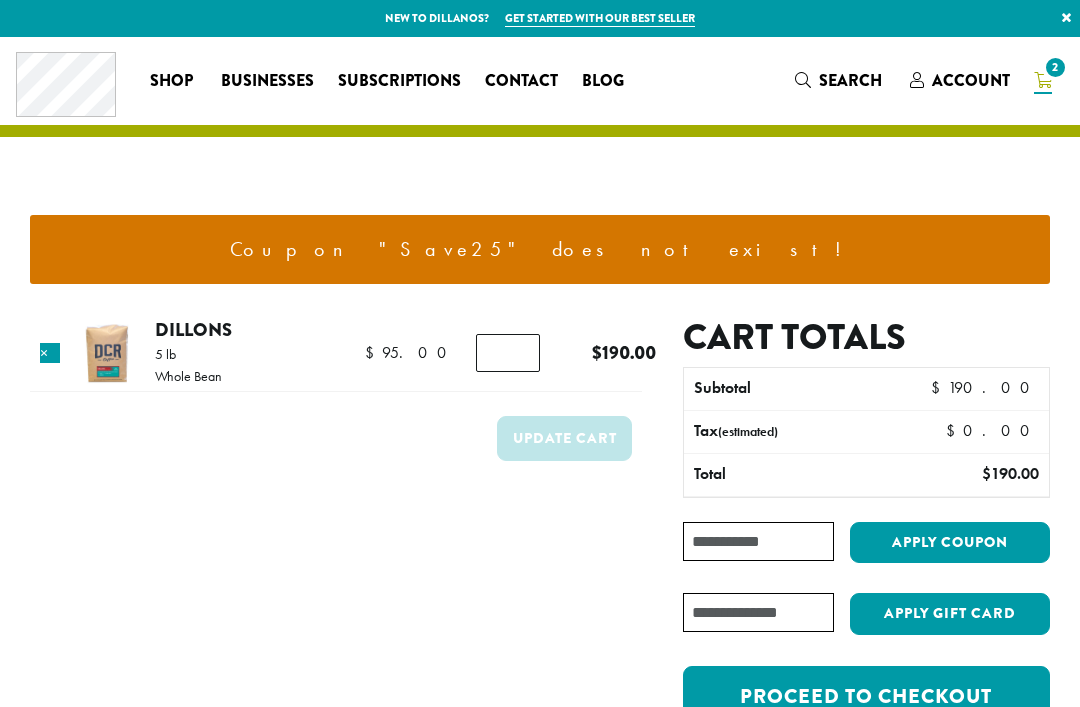scroll, scrollTop: 0, scrollLeft: 0, axis: both 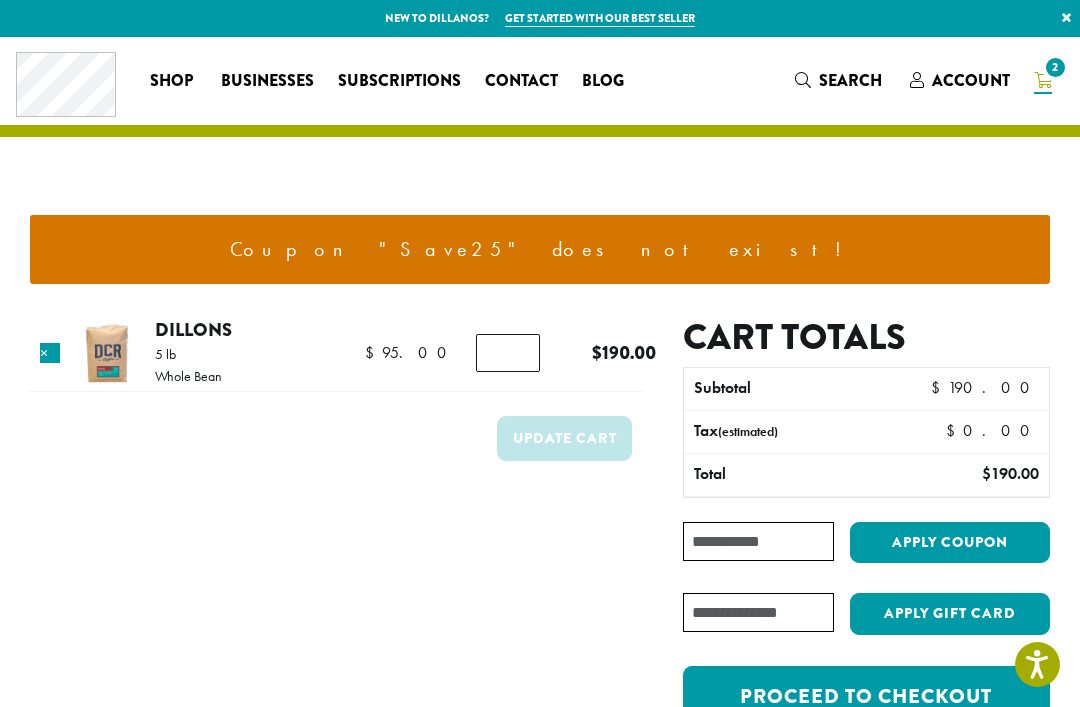click on "Coupon:" at bounding box center (758, 541) 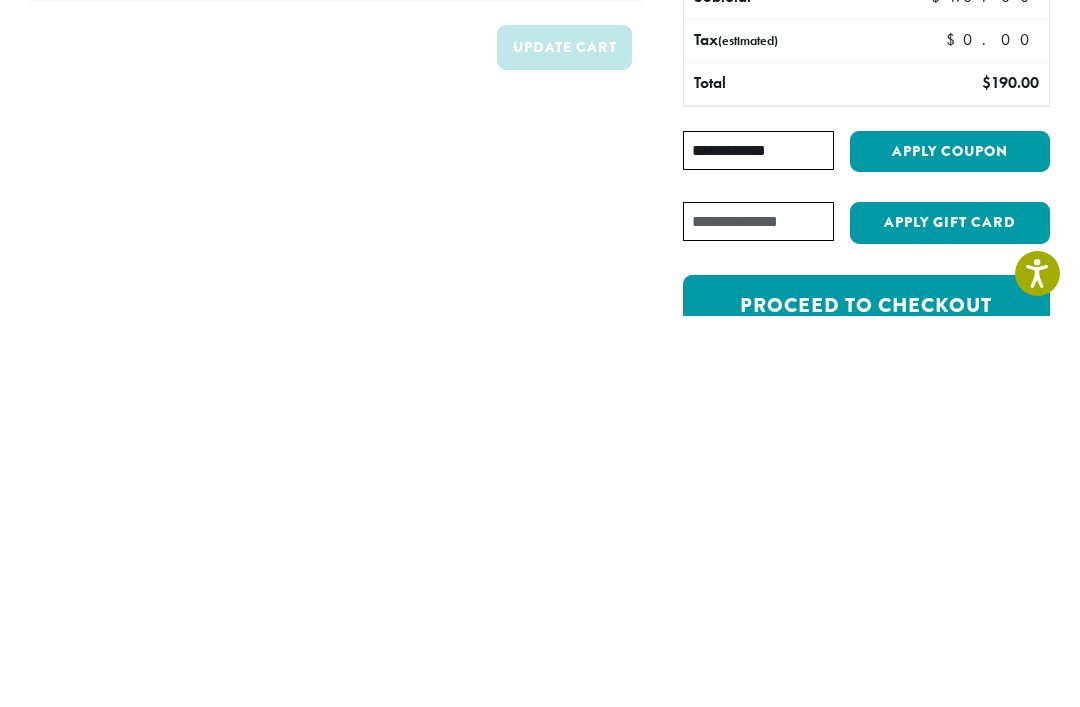type on "**********" 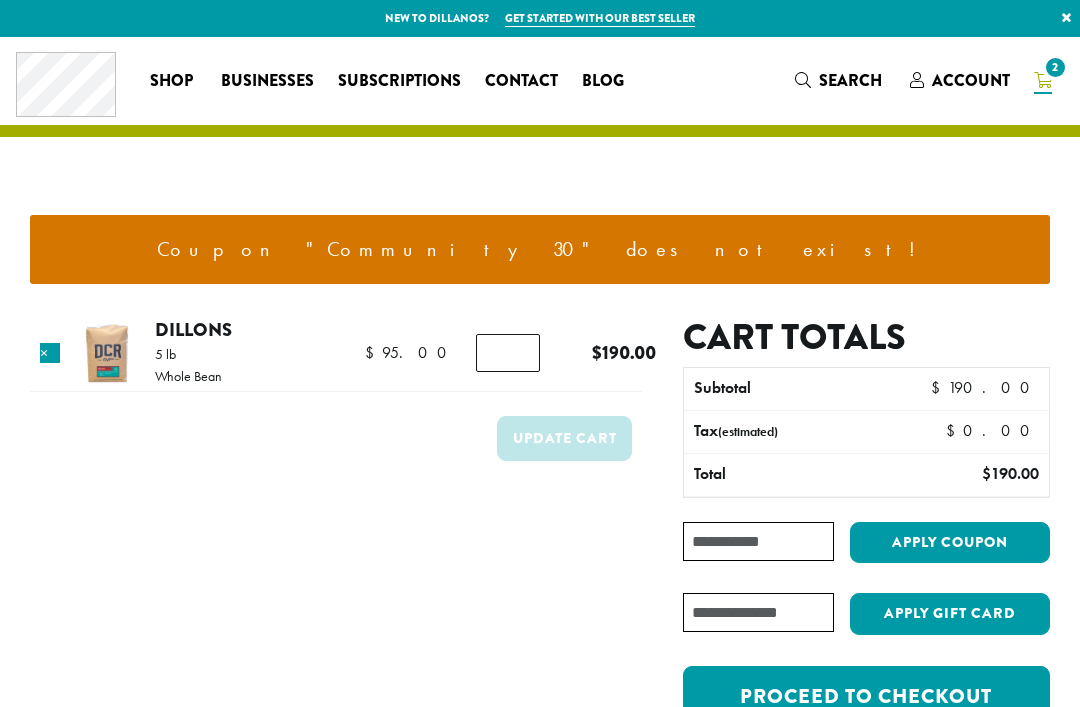 scroll, scrollTop: 0, scrollLeft: 0, axis: both 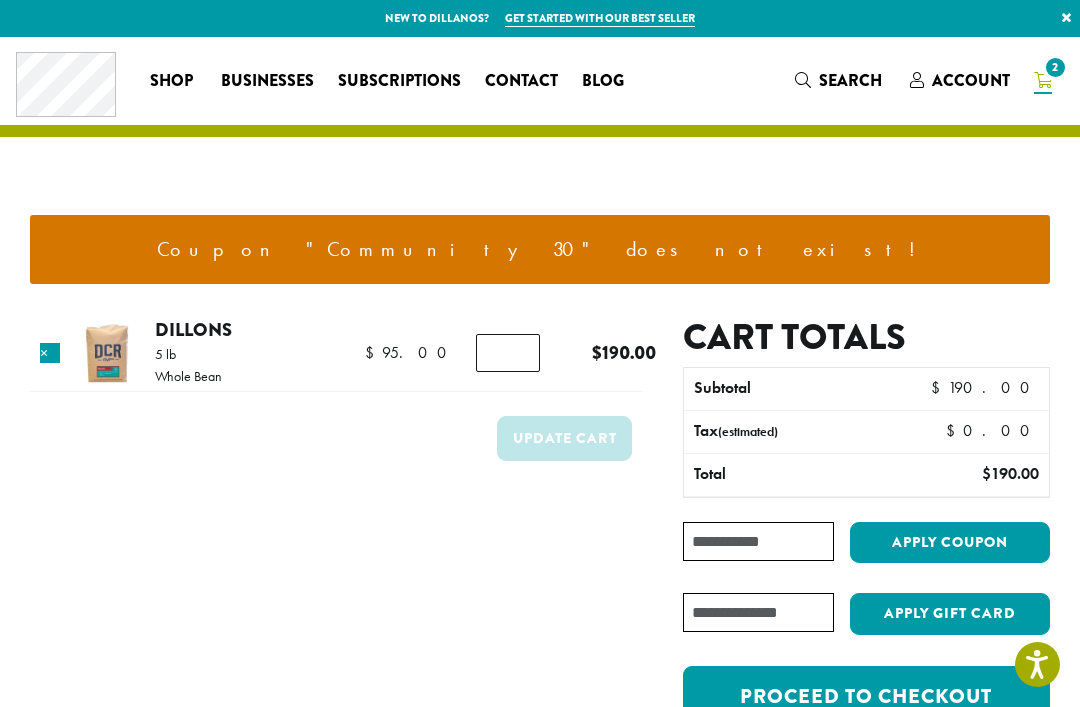 click on "Coupon:" at bounding box center [758, 541] 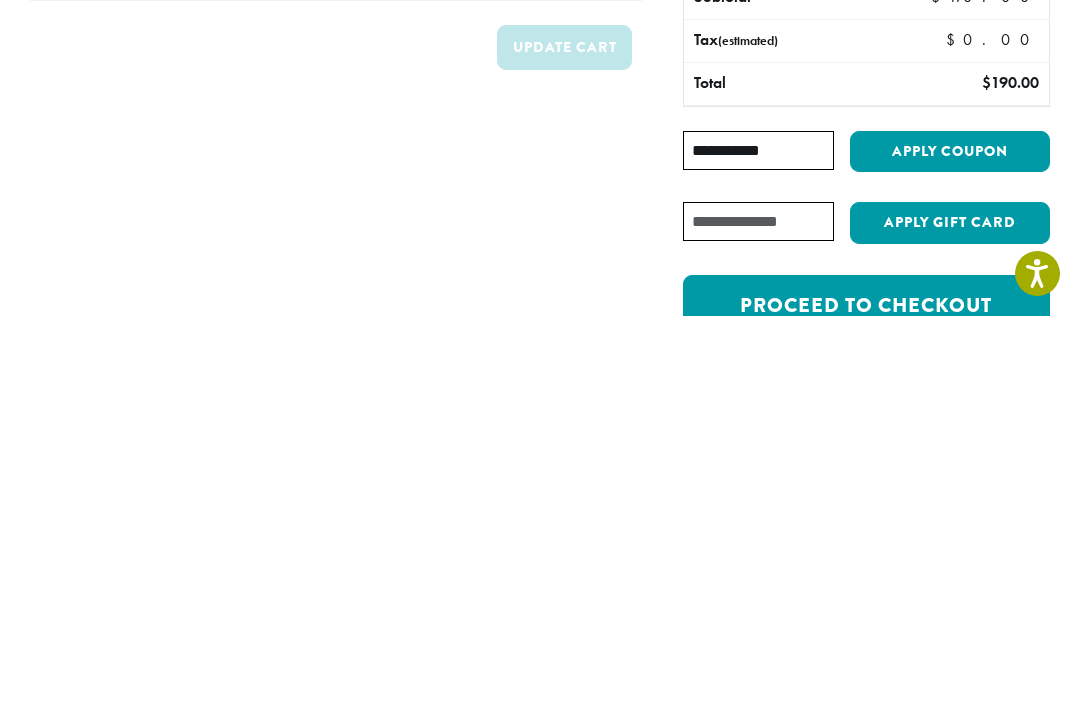 type on "**********" 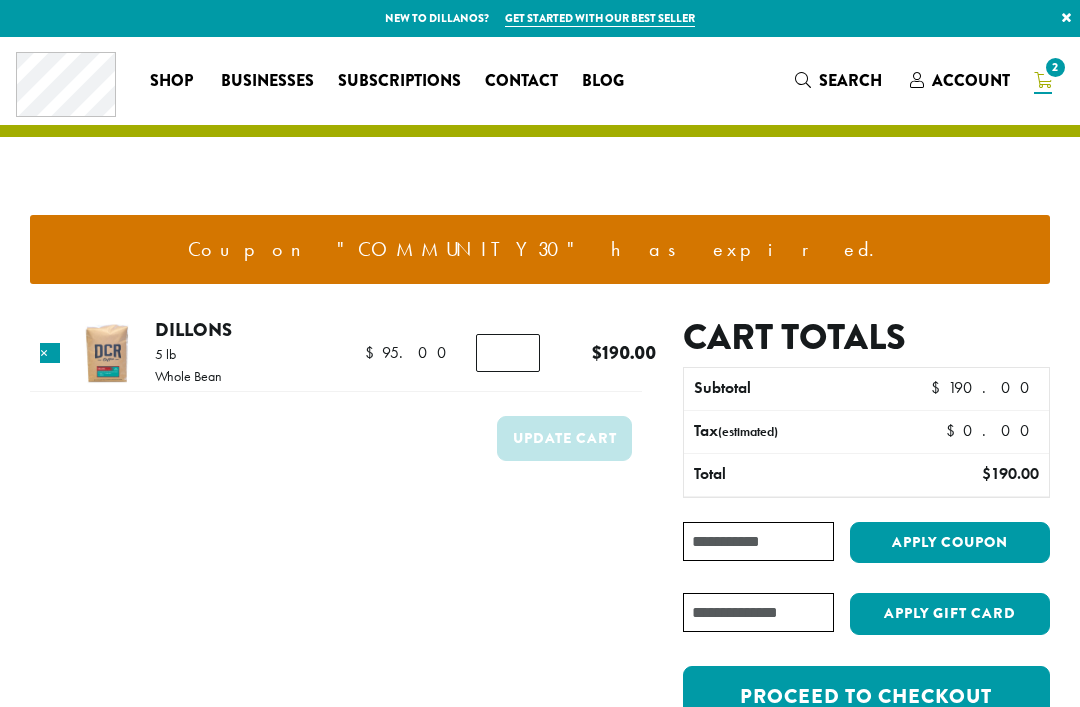 scroll, scrollTop: 0, scrollLeft: 0, axis: both 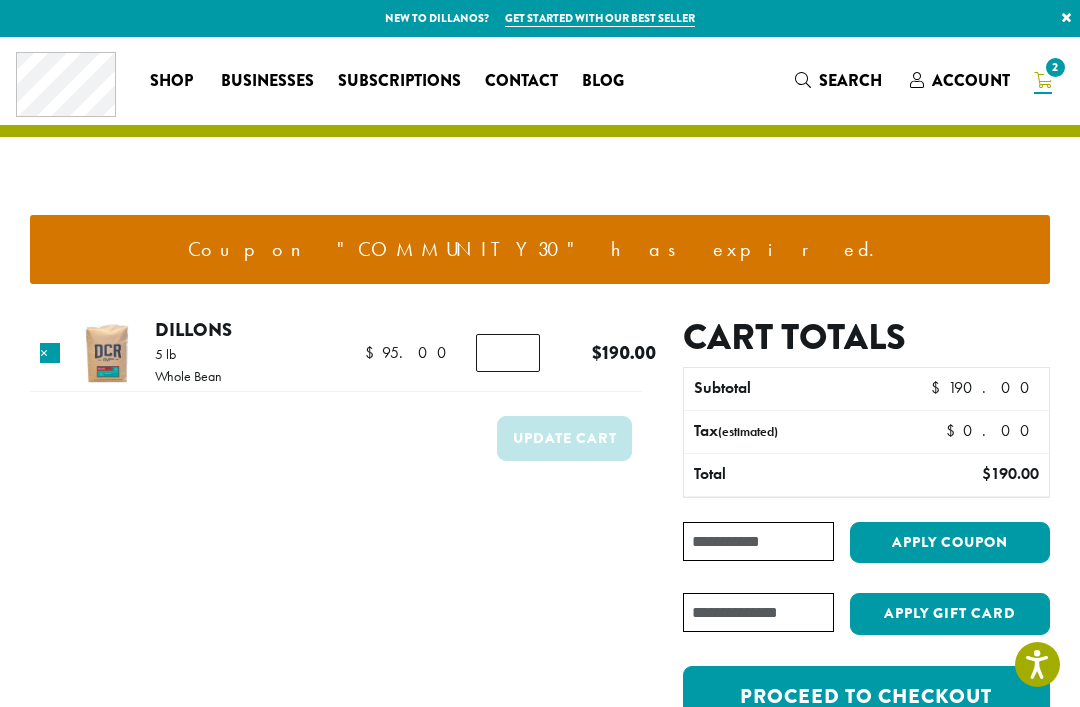 click on "Coupon:" at bounding box center (758, 541) 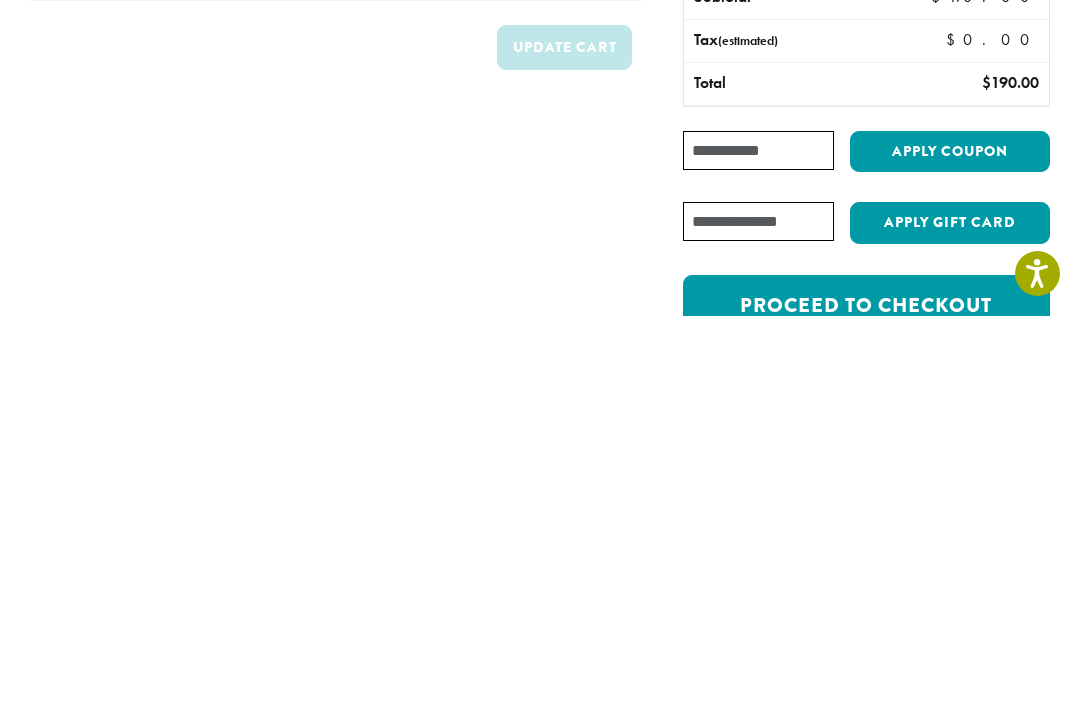 paste on "********" 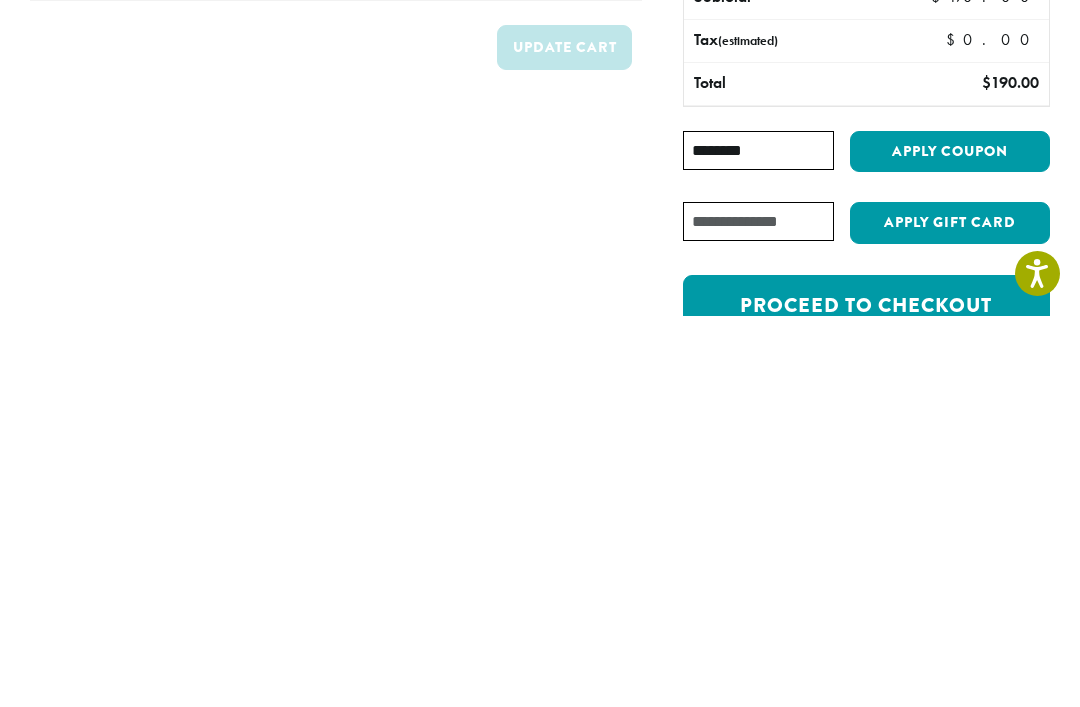 type on "********" 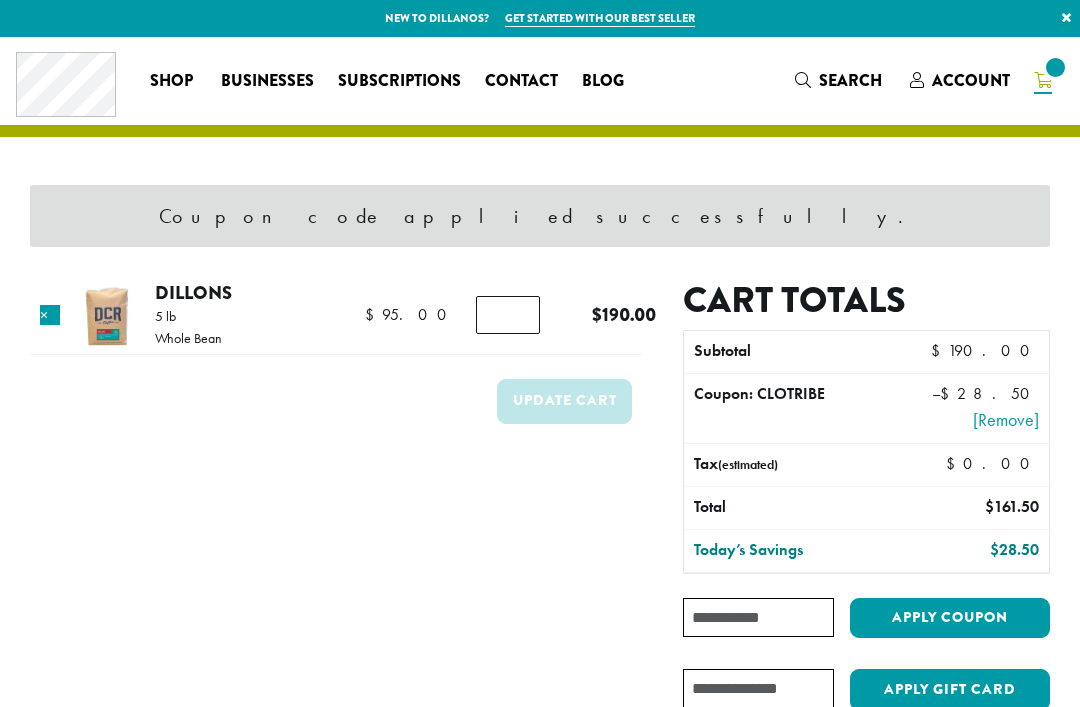 scroll, scrollTop: 0, scrollLeft: 0, axis: both 